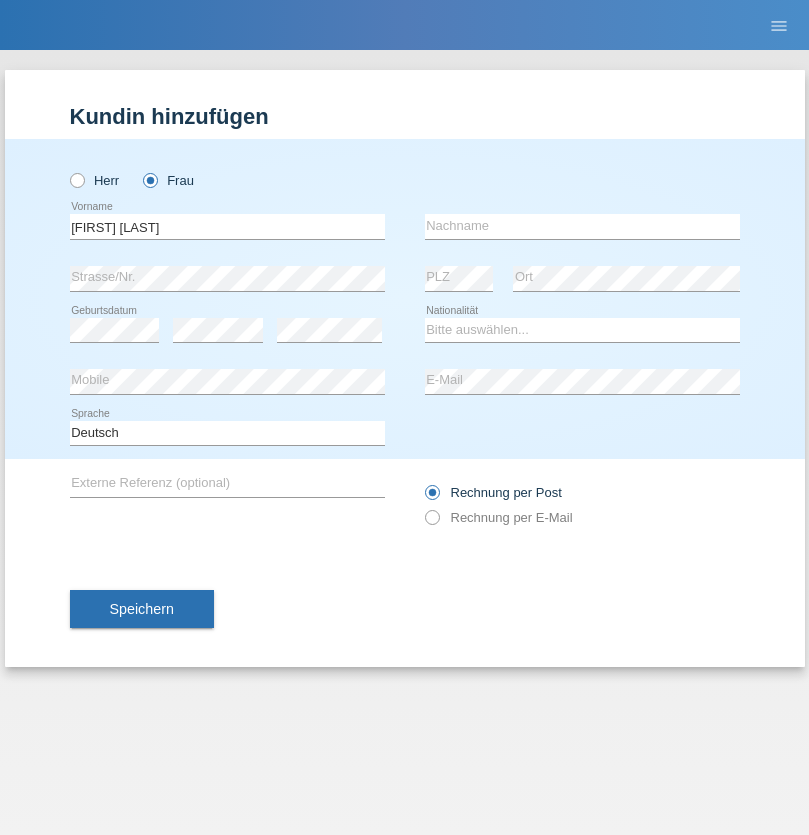 scroll, scrollTop: 0, scrollLeft: 0, axis: both 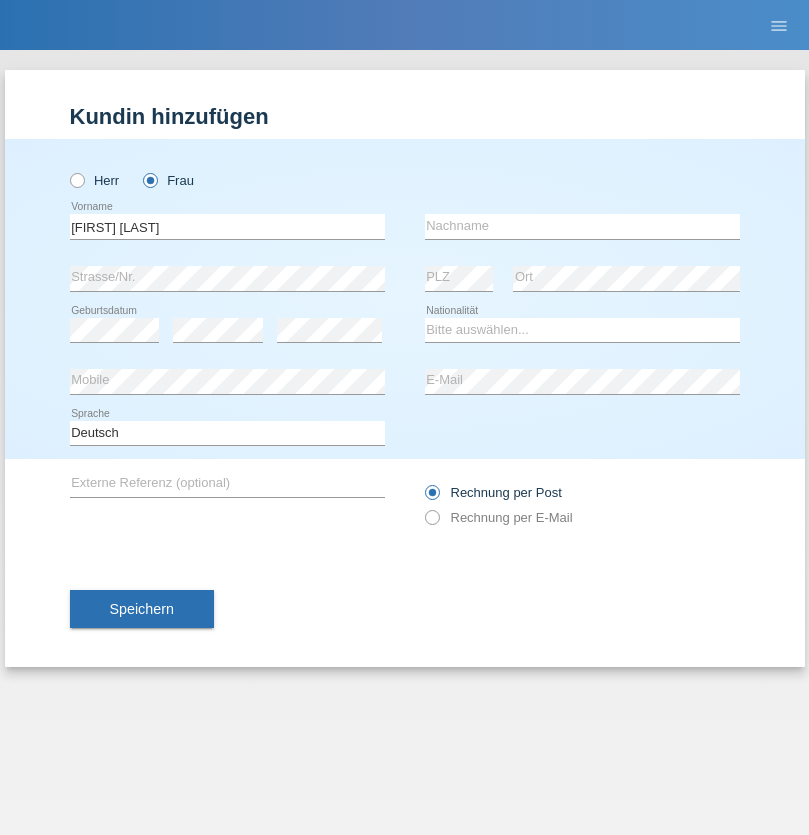 type on "[FIRST] [LAST]" 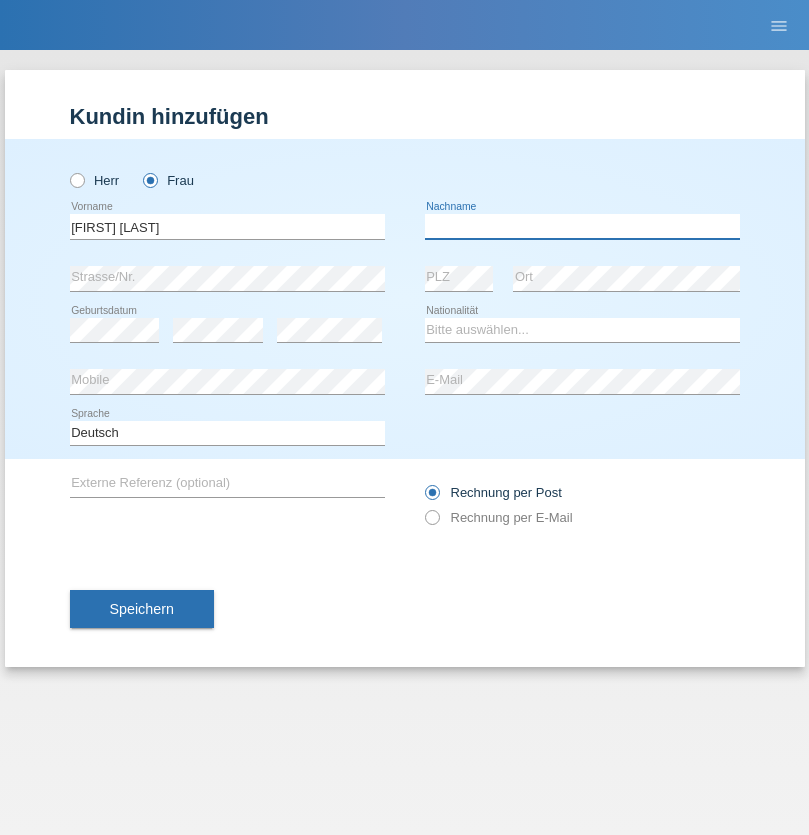 click at bounding box center (582, 226) 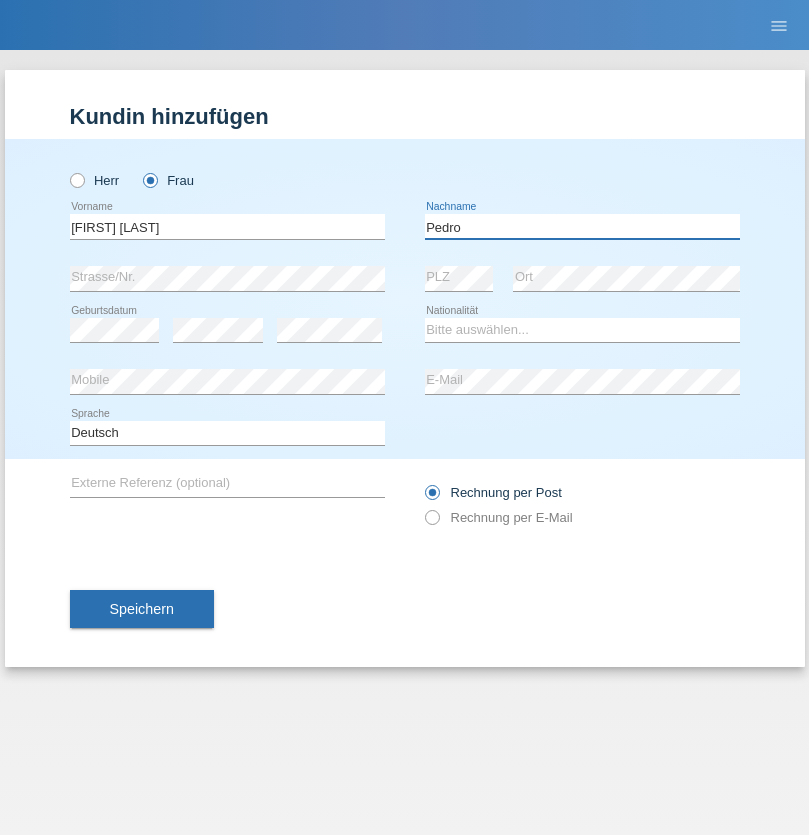 type on "Pedro" 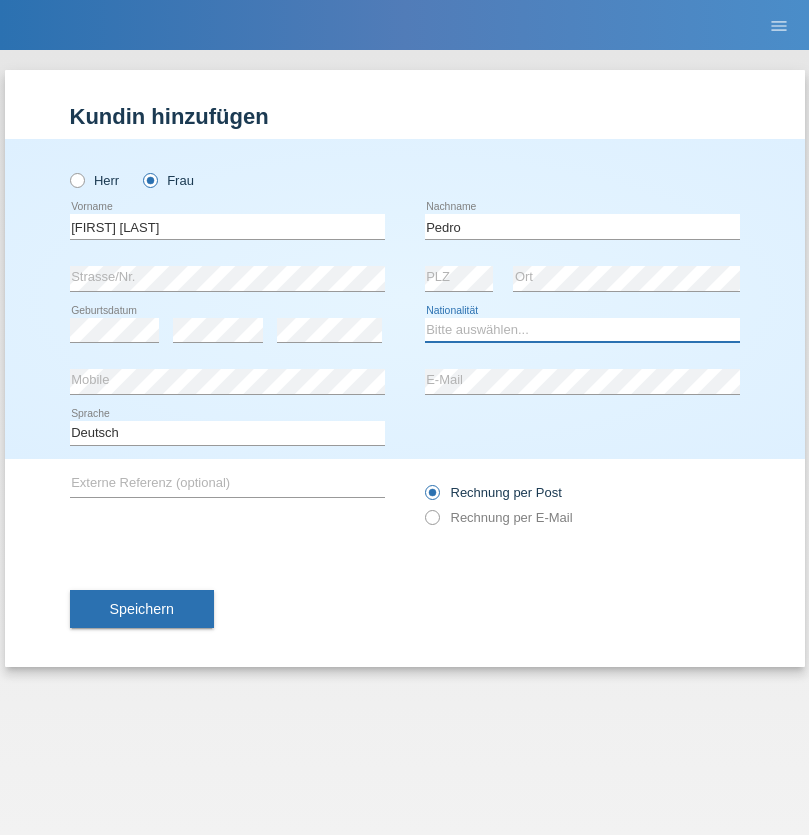 select on "CH" 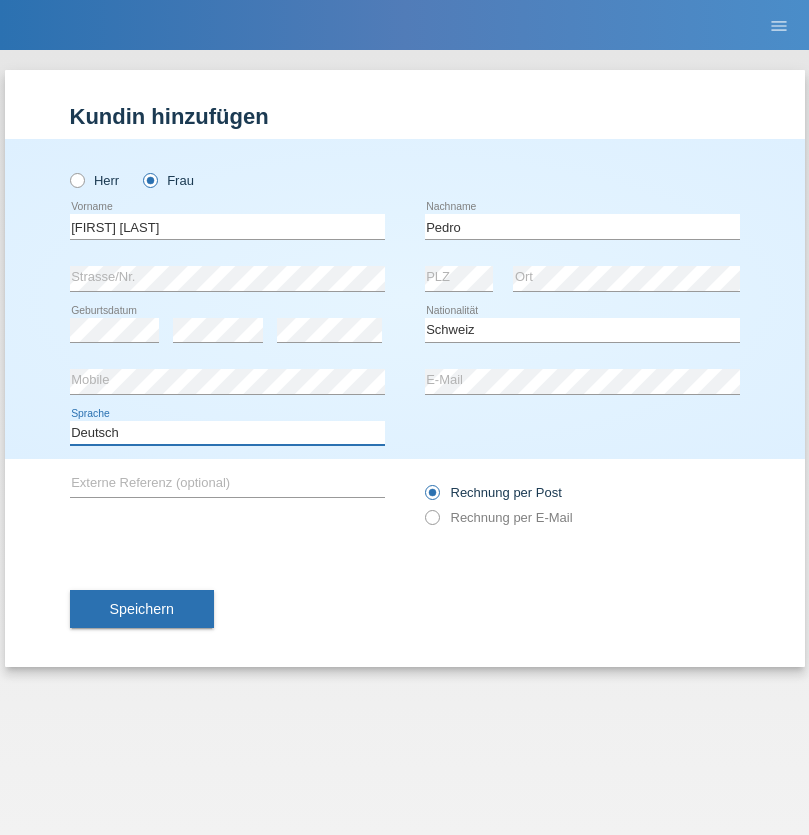 select on "en" 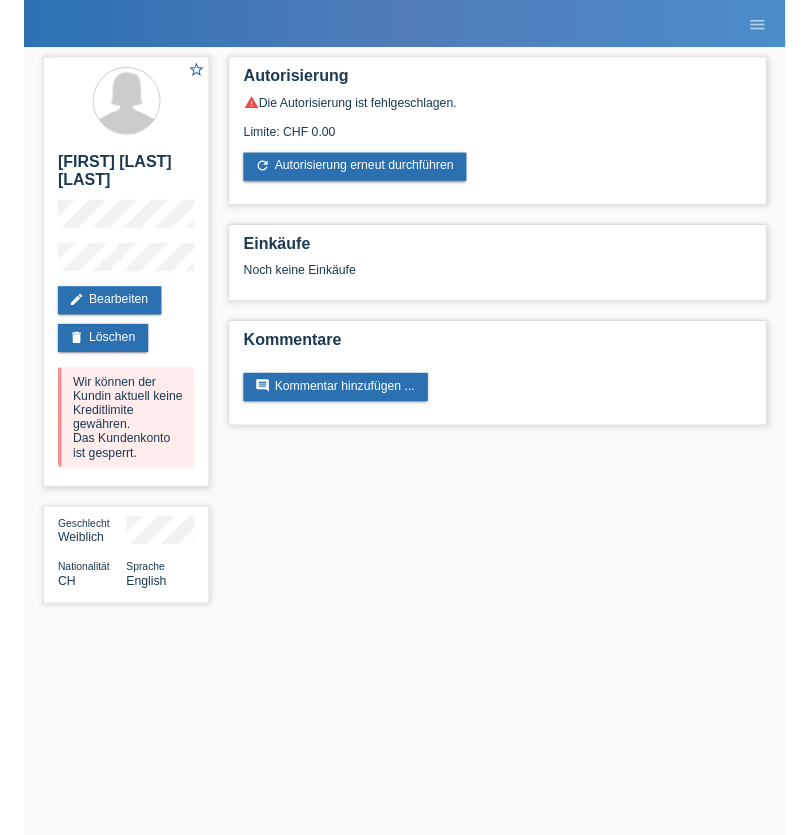 scroll, scrollTop: 0, scrollLeft: 0, axis: both 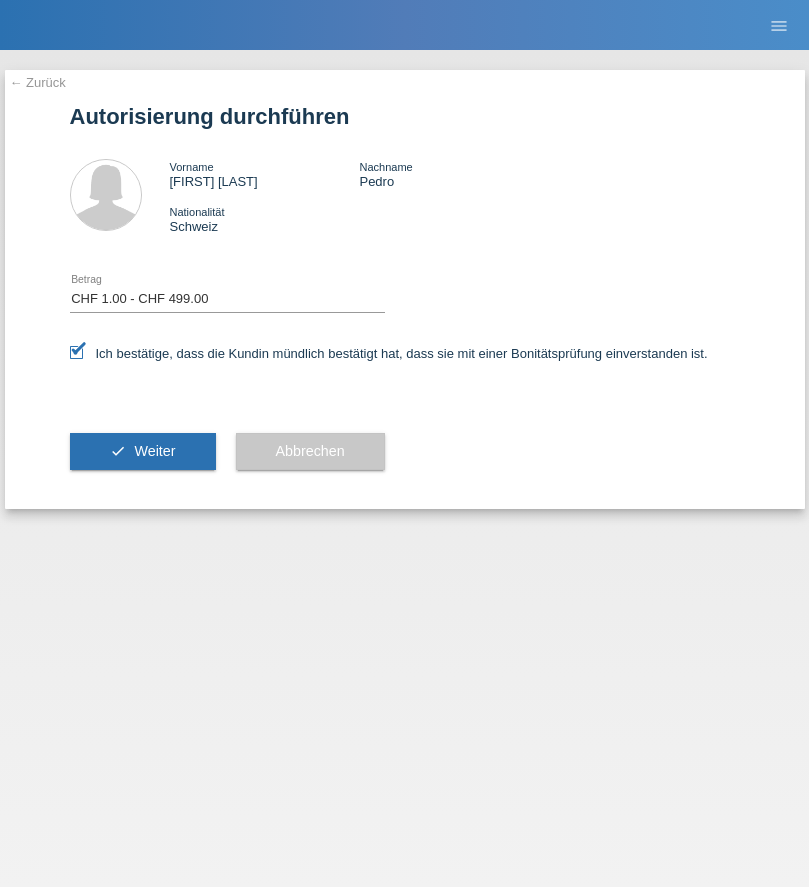 select on "1" 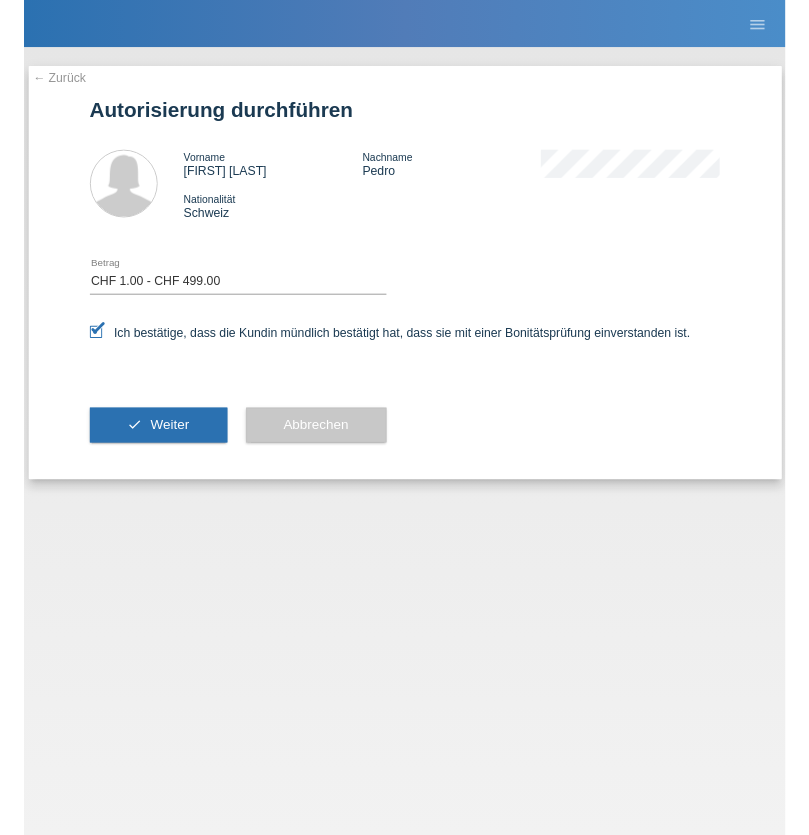 scroll, scrollTop: 0, scrollLeft: 0, axis: both 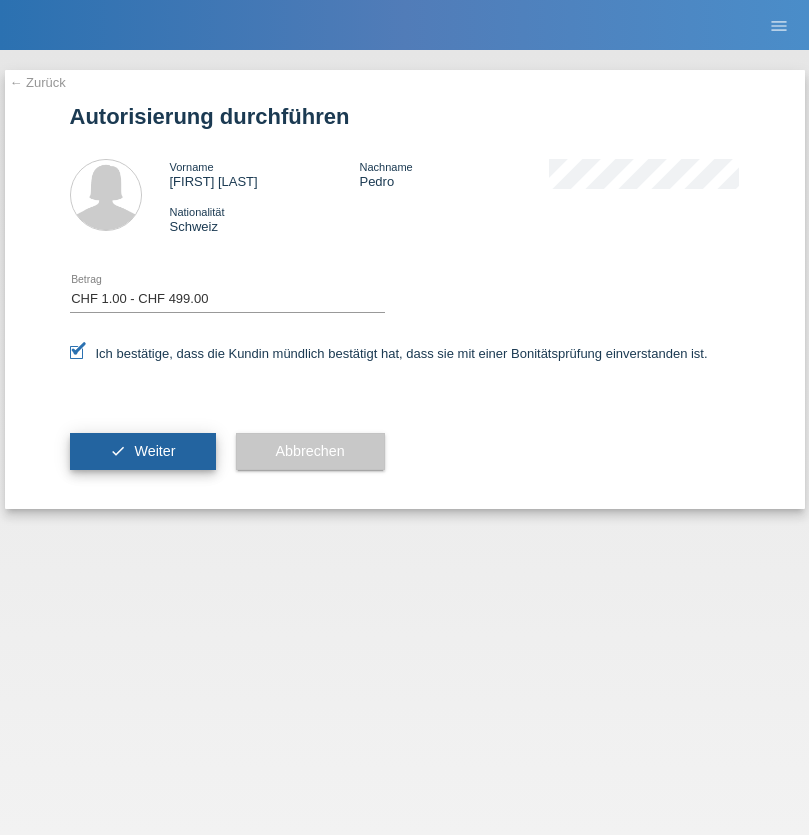 click on "Weiter" at bounding box center [154, 451] 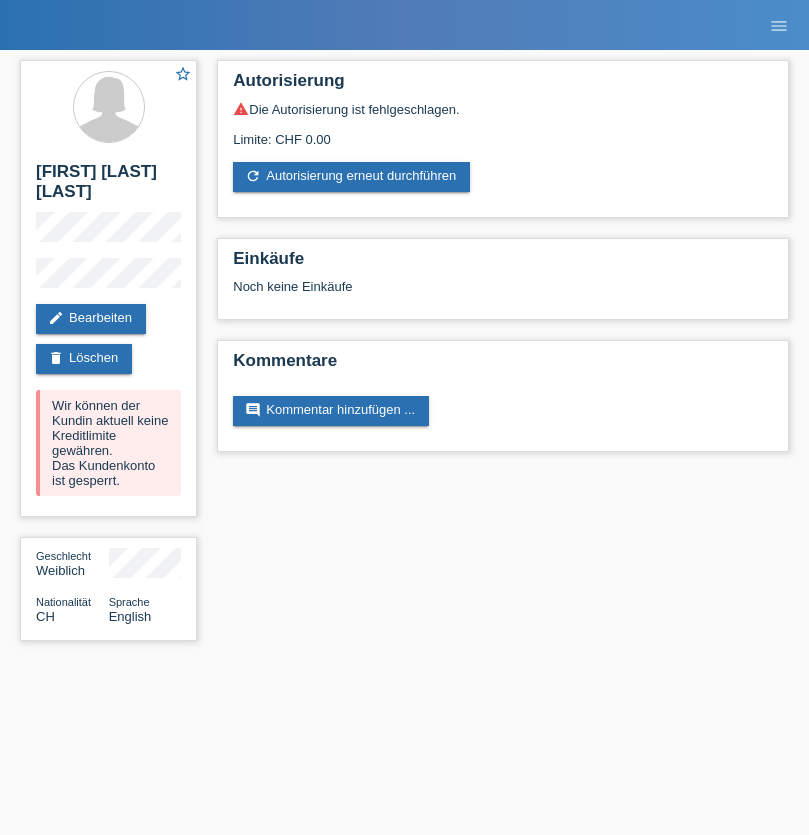 scroll, scrollTop: 0, scrollLeft: 0, axis: both 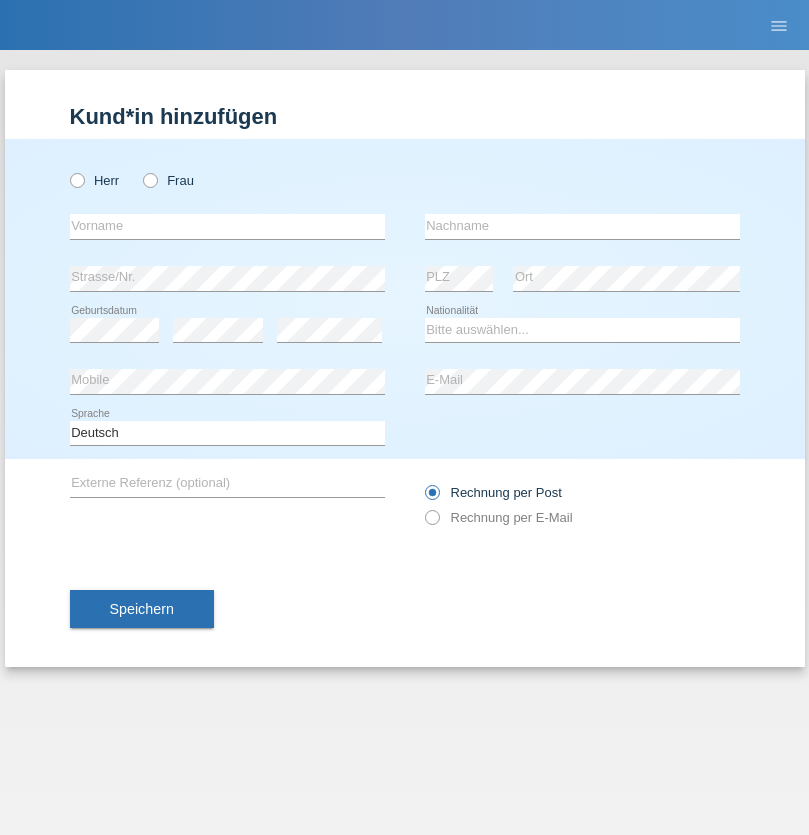 radio on "true" 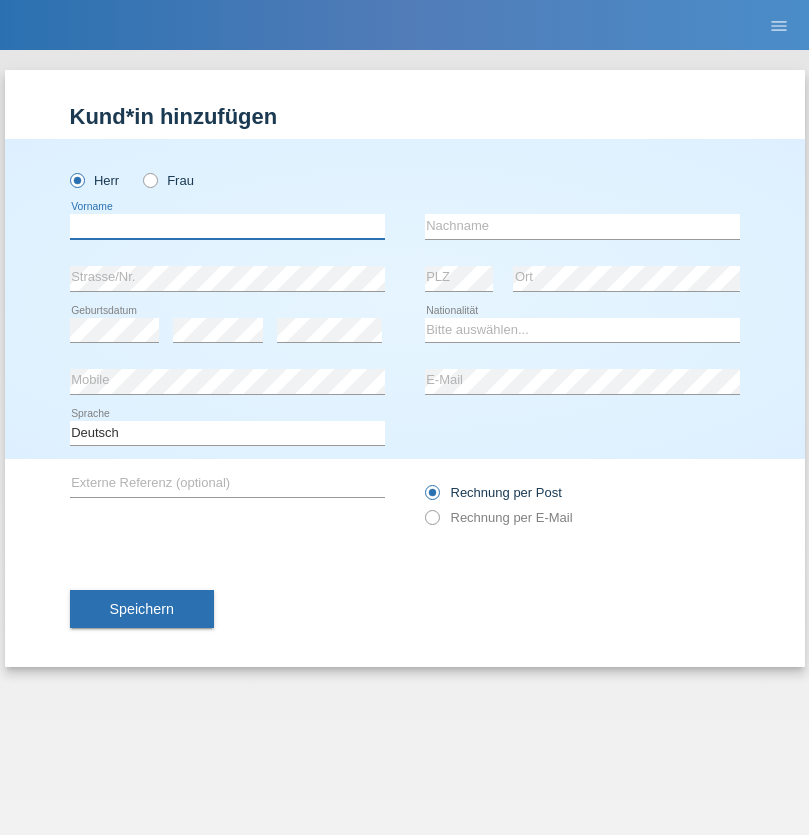 click at bounding box center (227, 226) 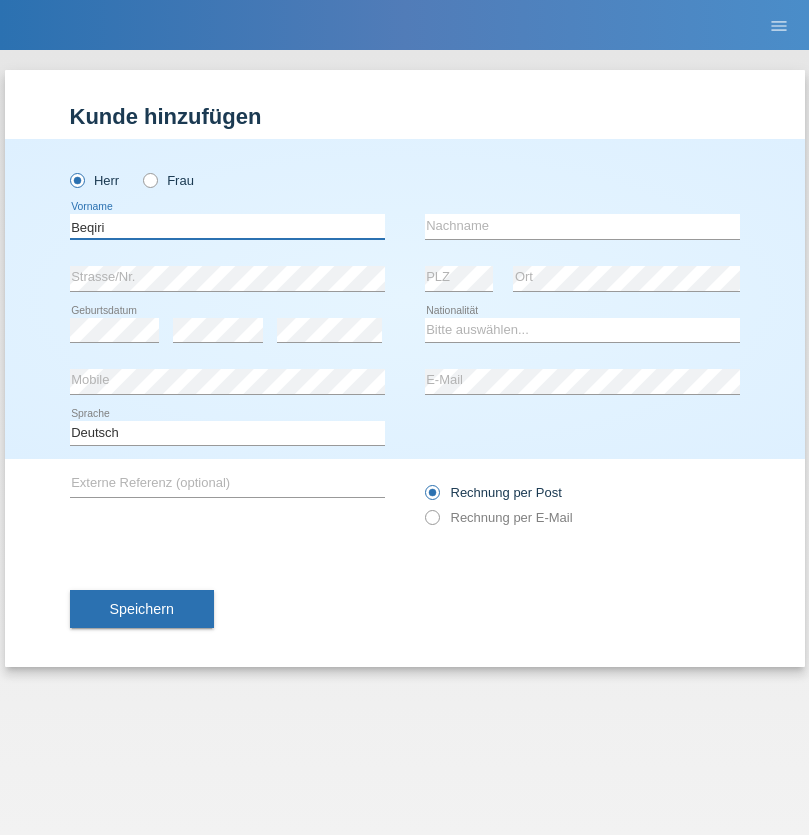 type on "Beqiri" 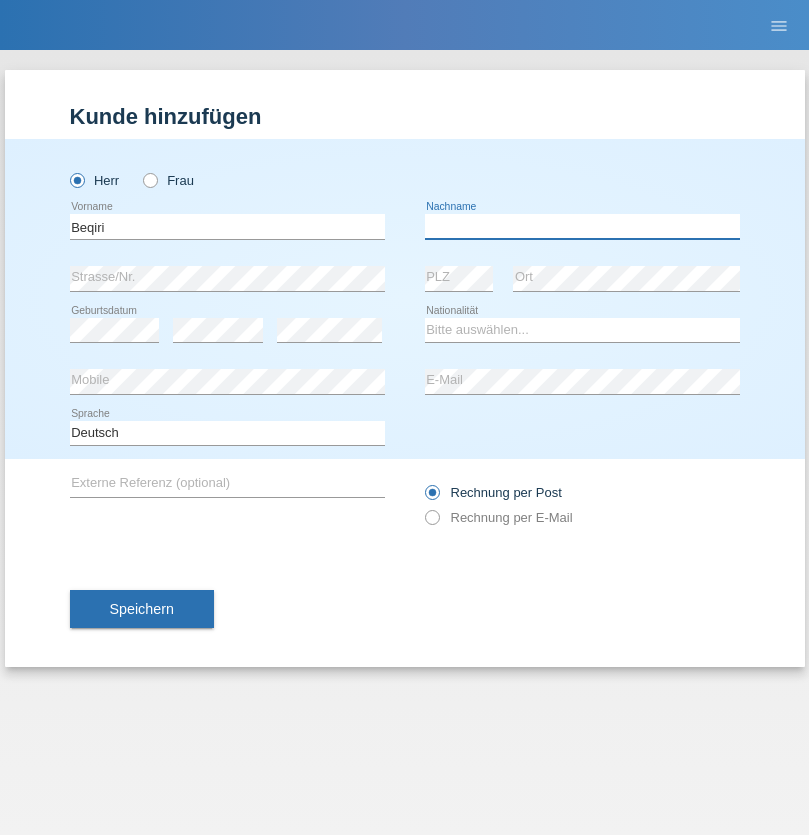 click at bounding box center [582, 226] 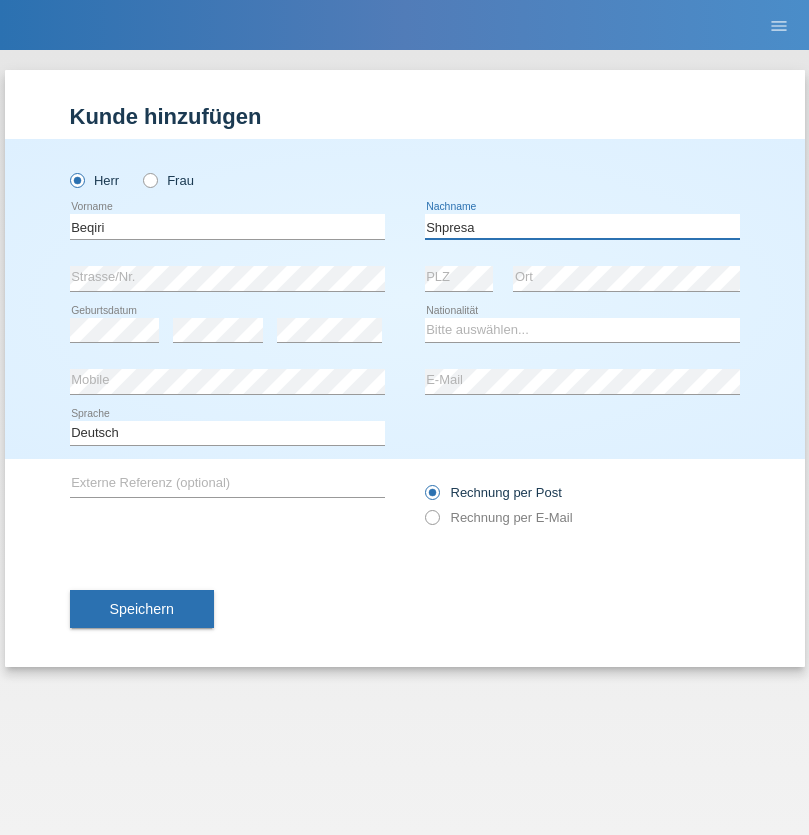 type on "Shpresa" 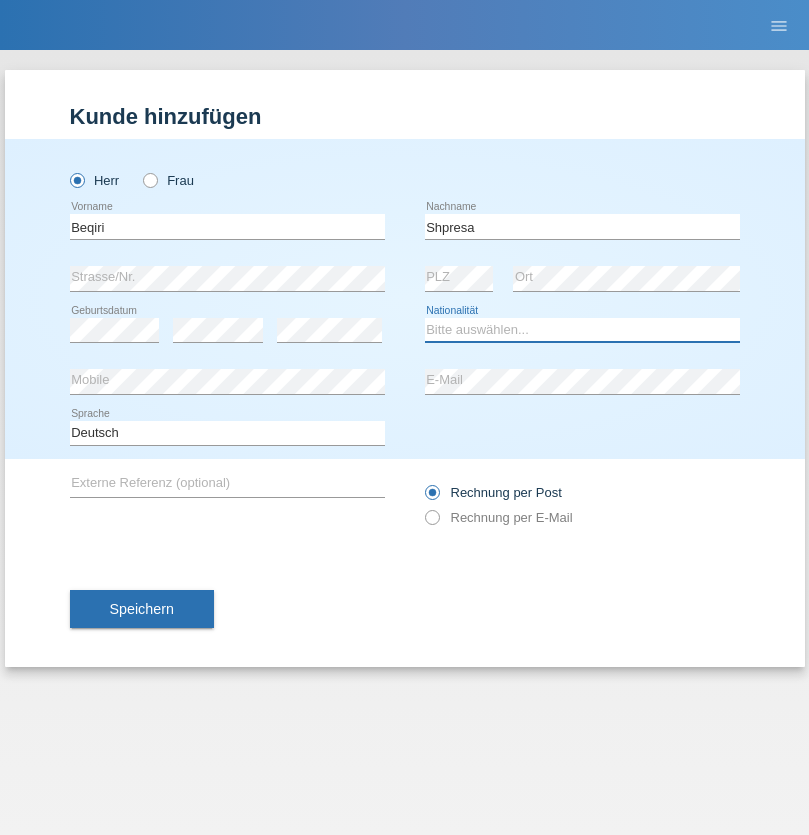 select on "XK" 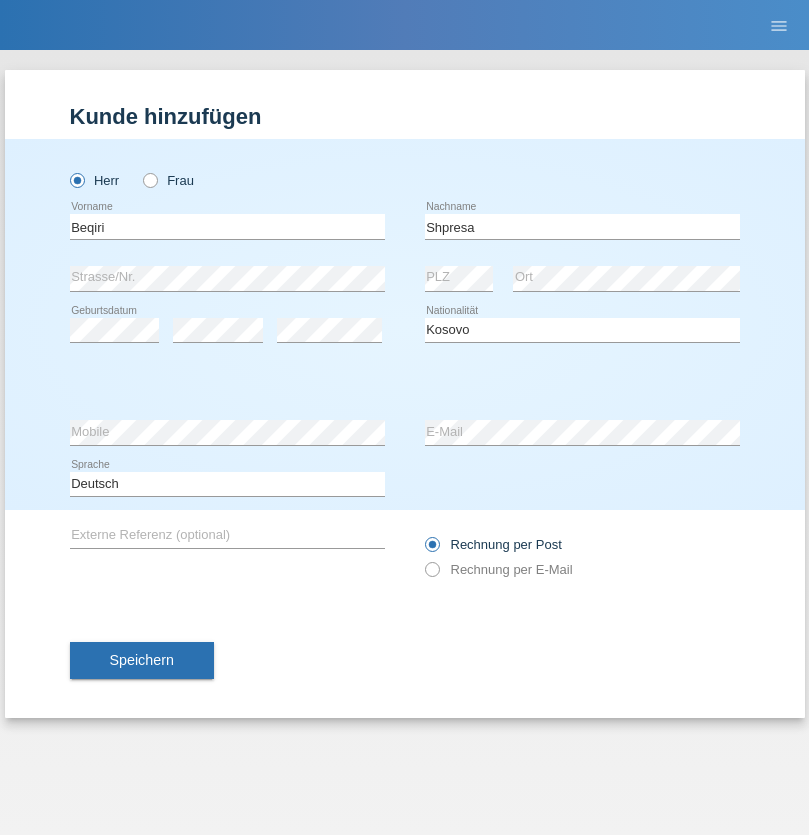 select on "C" 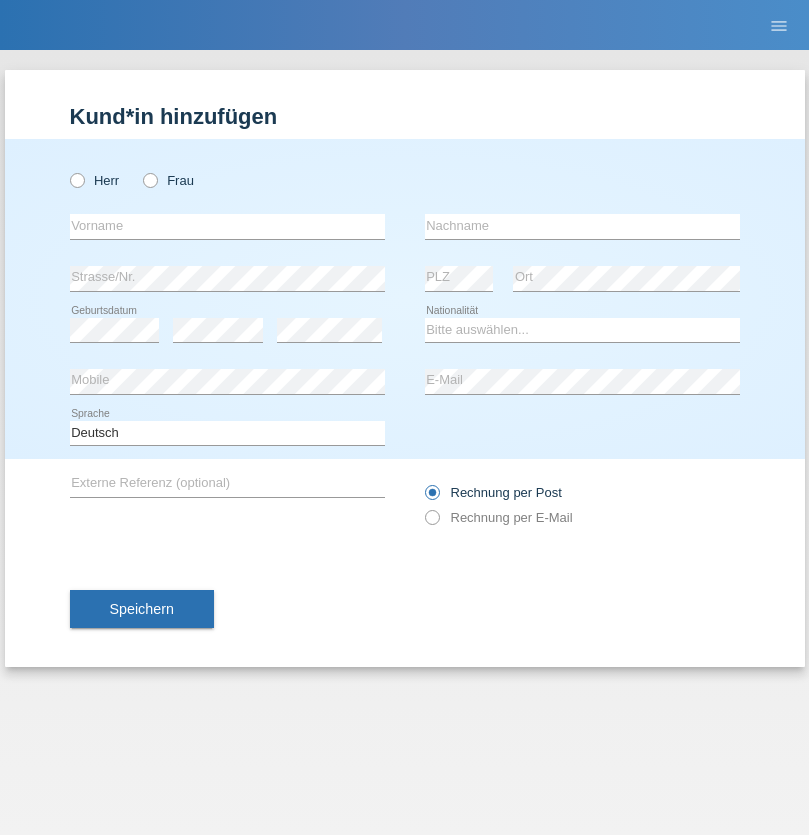 scroll, scrollTop: 0, scrollLeft: 0, axis: both 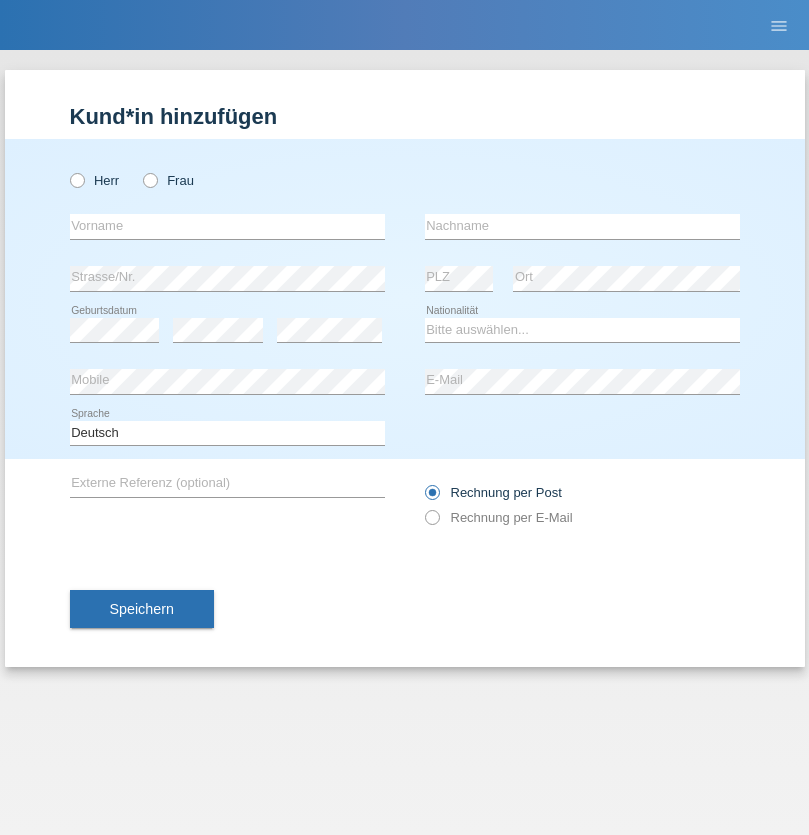 radio on "true" 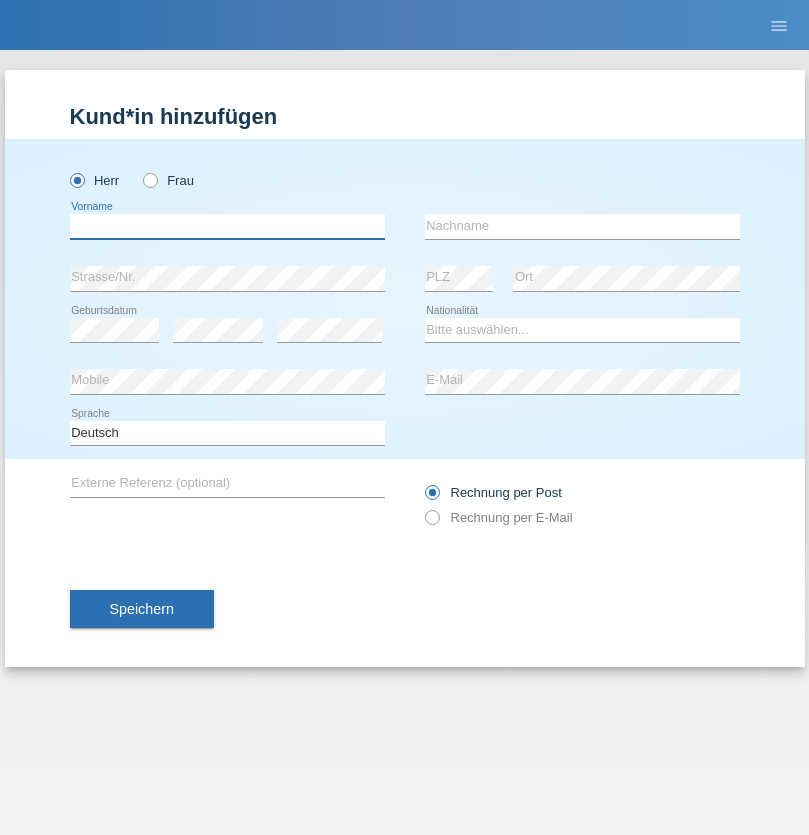 click at bounding box center [227, 226] 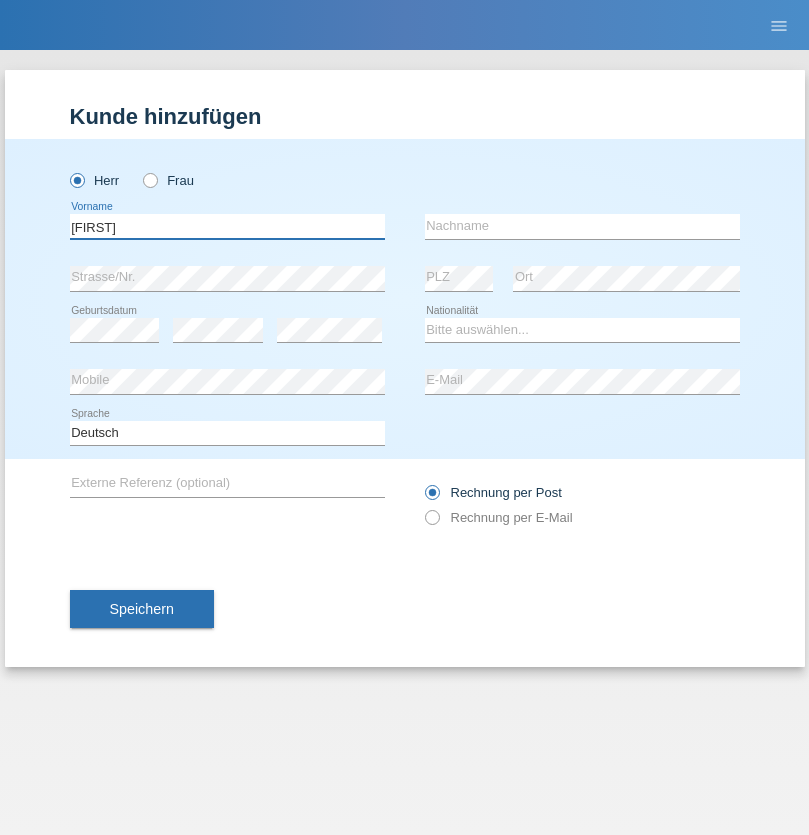 type on "[FIRST]" 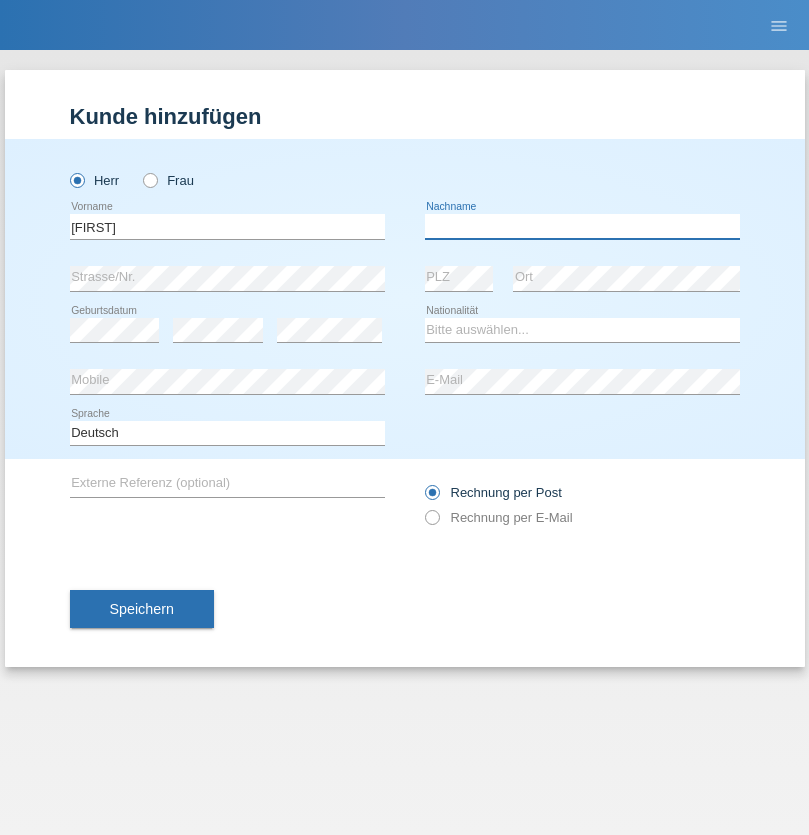click at bounding box center [582, 226] 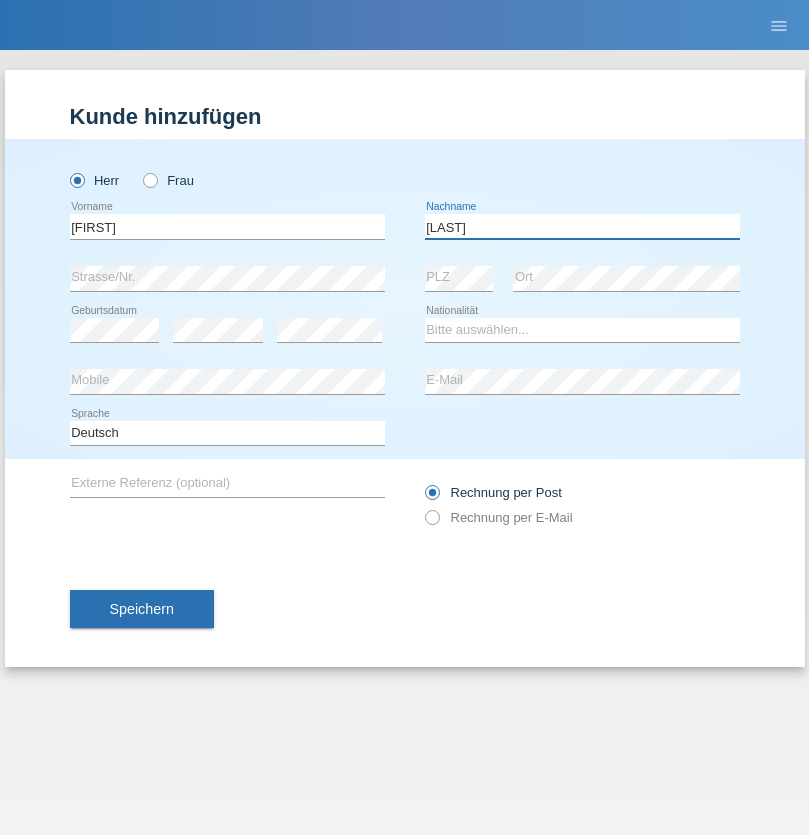 type on "[LAST]" 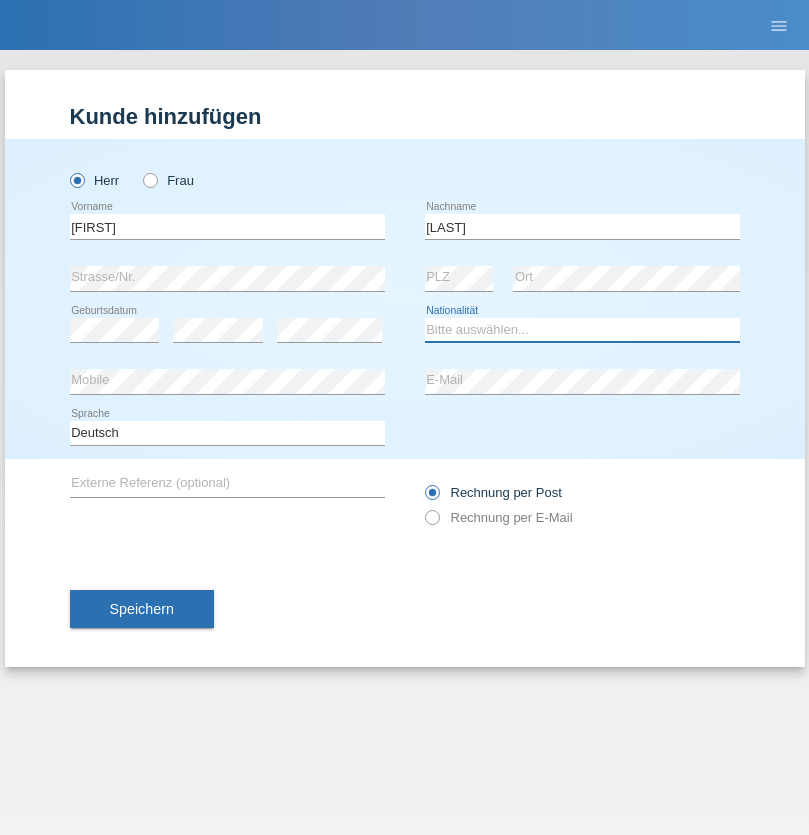 select on "CH" 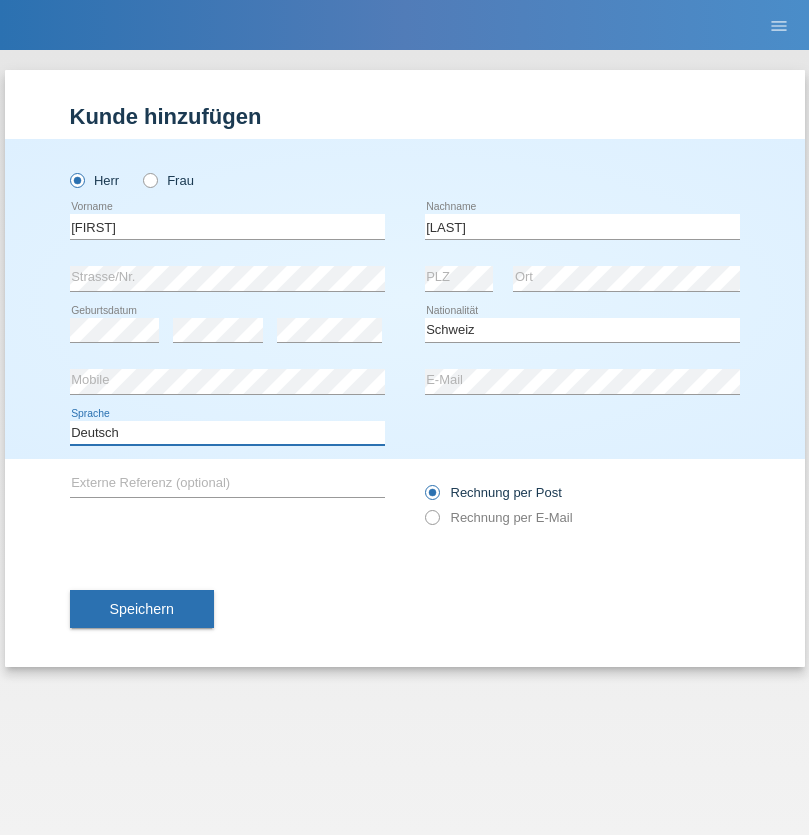 select on "en" 